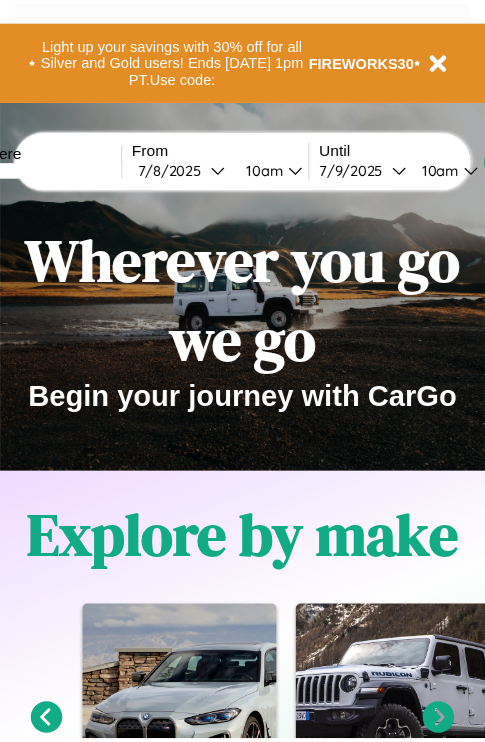 scroll, scrollTop: 0, scrollLeft: 0, axis: both 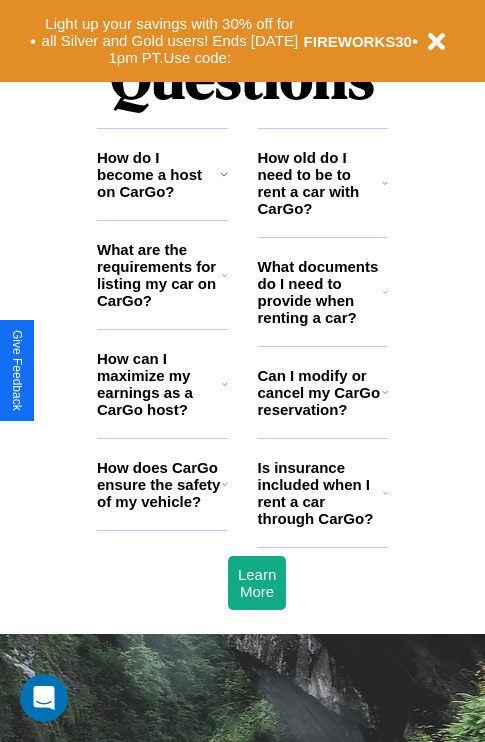 click 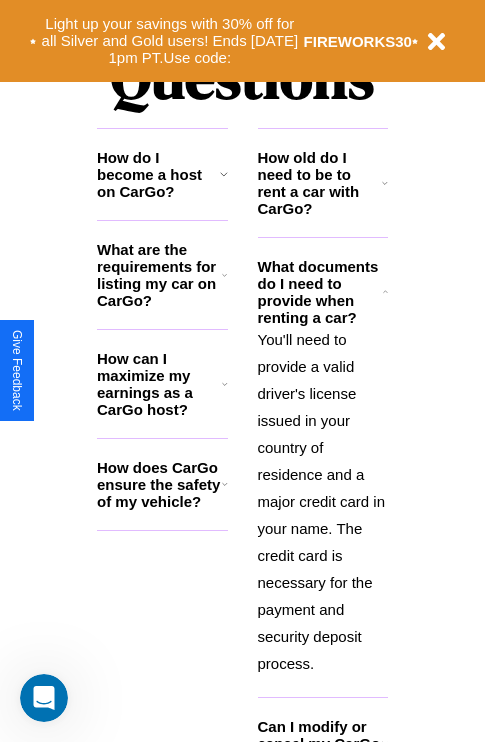 click on "How do I become a host on CarGo?" at bounding box center (158, 174) 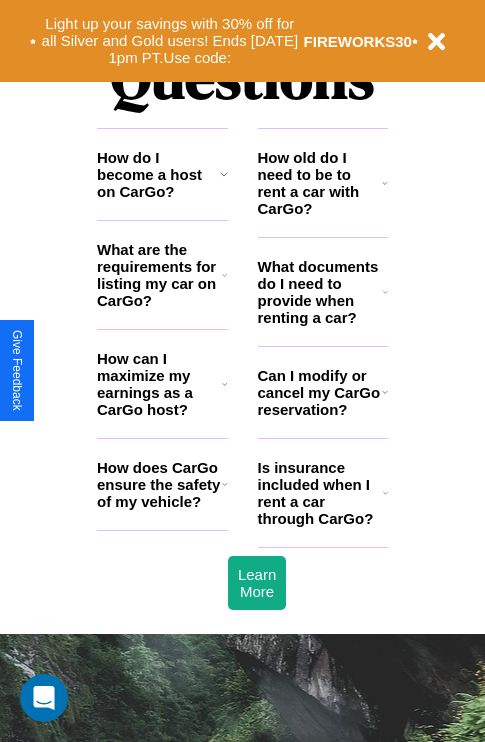 click on "How do I become a host on CarGo?" at bounding box center (158, 174) 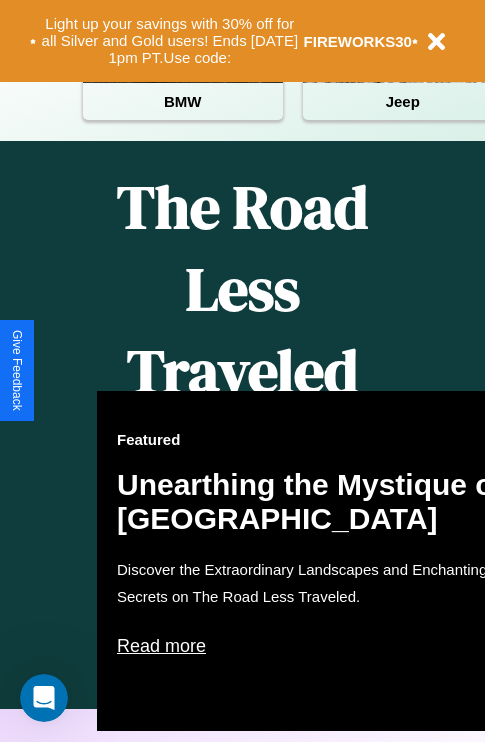 scroll, scrollTop: 308, scrollLeft: 0, axis: vertical 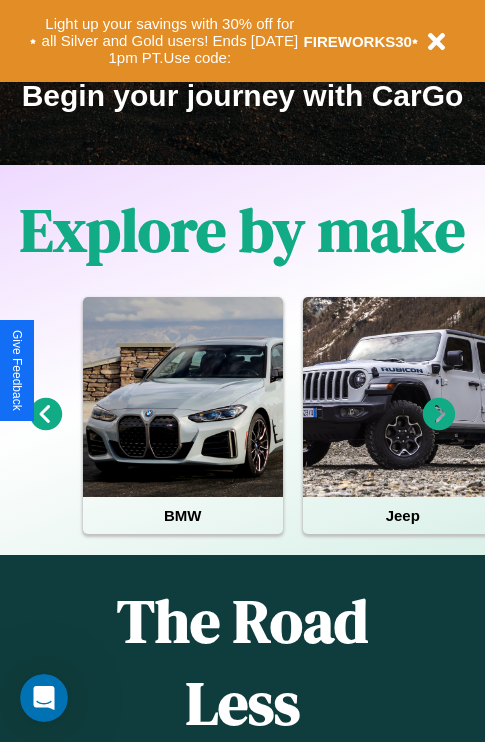 click 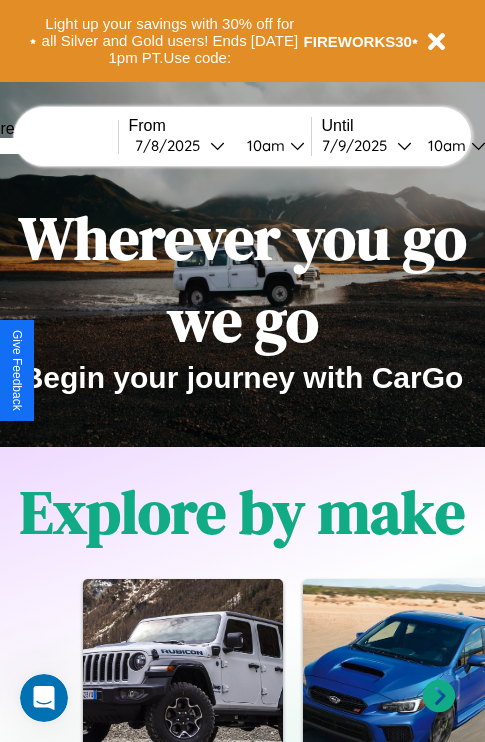 scroll, scrollTop: 0, scrollLeft: 0, axis: both 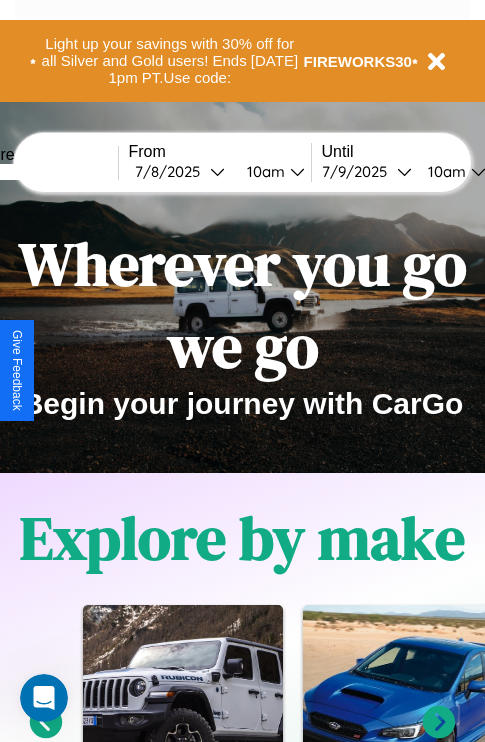 click at bounding box center (43, 172) 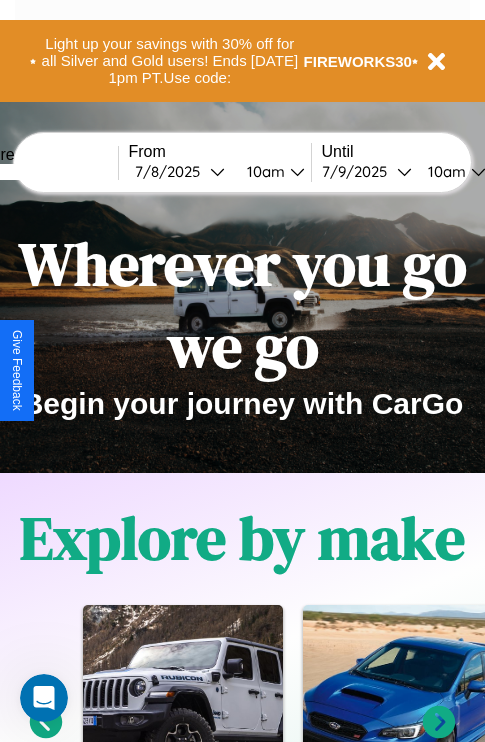 type on "*****" 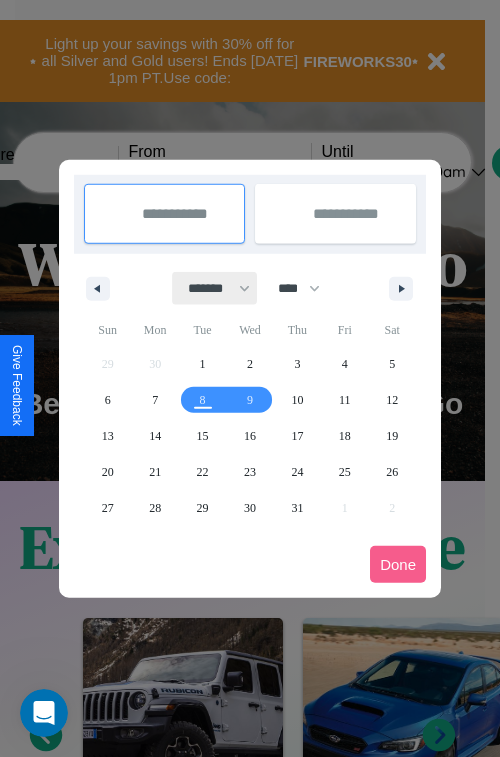 click on "******* ******** ***** ***** *** **** **** ****** ********* ******* ******** ********" at bounding box center [215, 288] 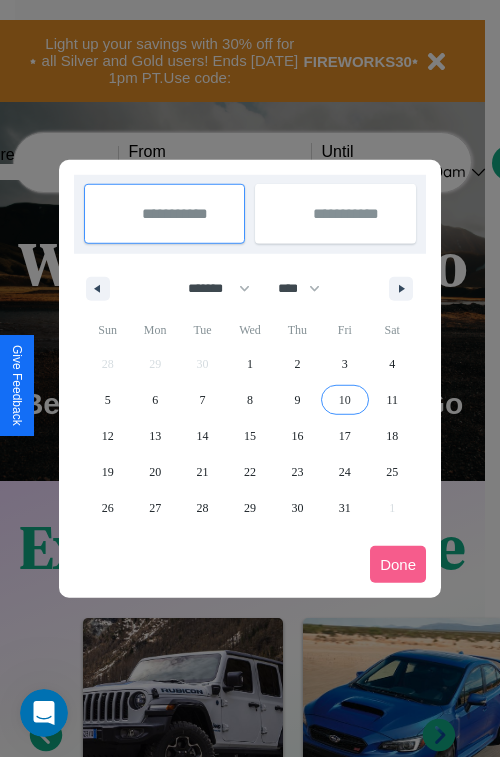 click on "10" at bounding box center [345, 400] 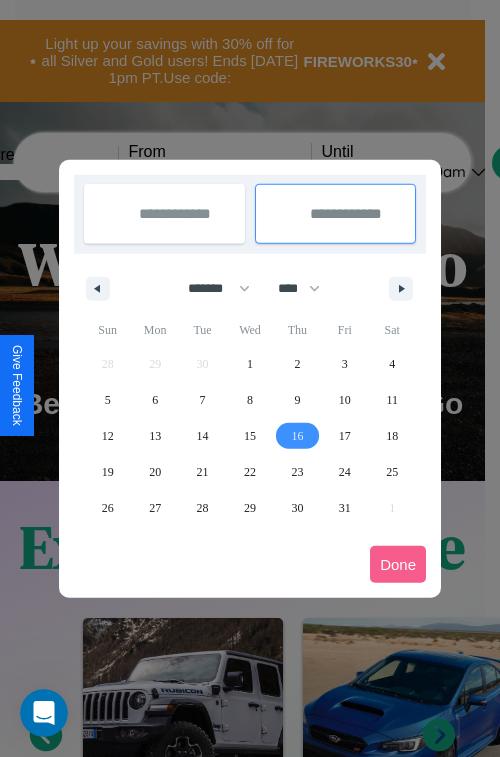 click on "16" at bounding box center [297, 436] 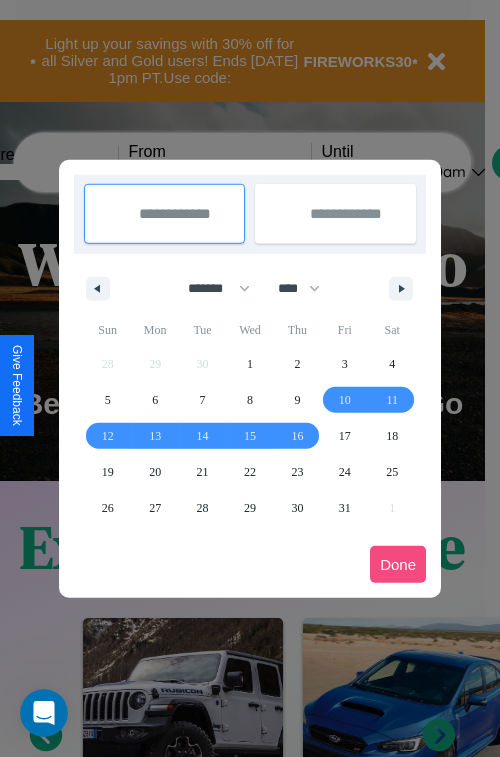 click on "Done" at bounding box center [398, 564] 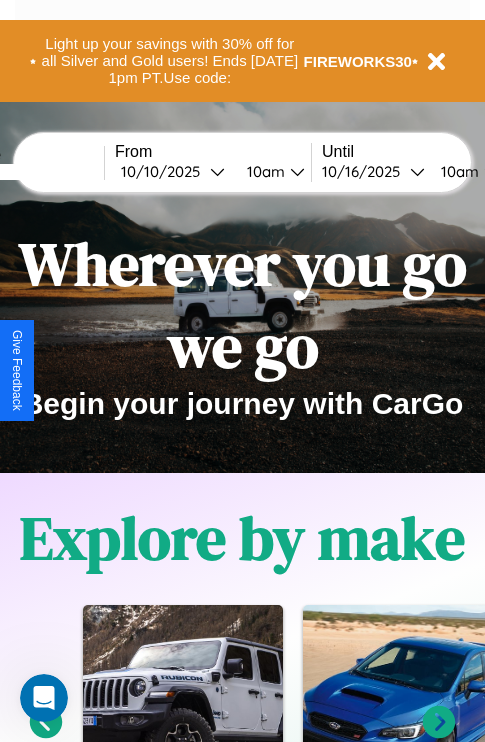 scroll, scrollTop: 0, scrollLeft: 81, axis: horizontal 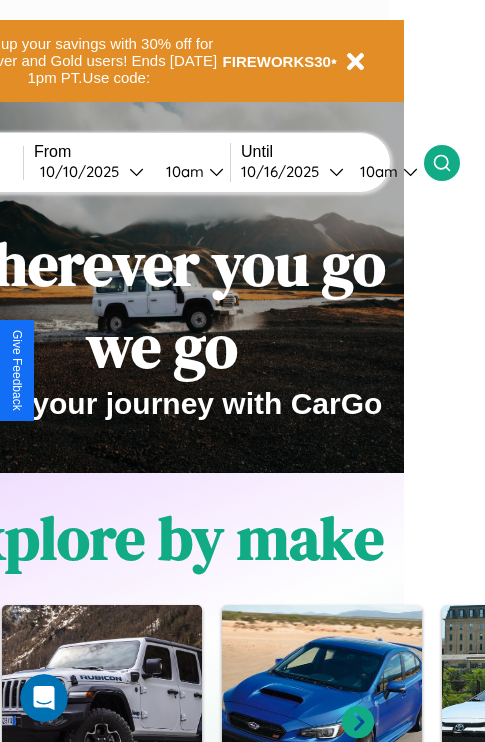 click 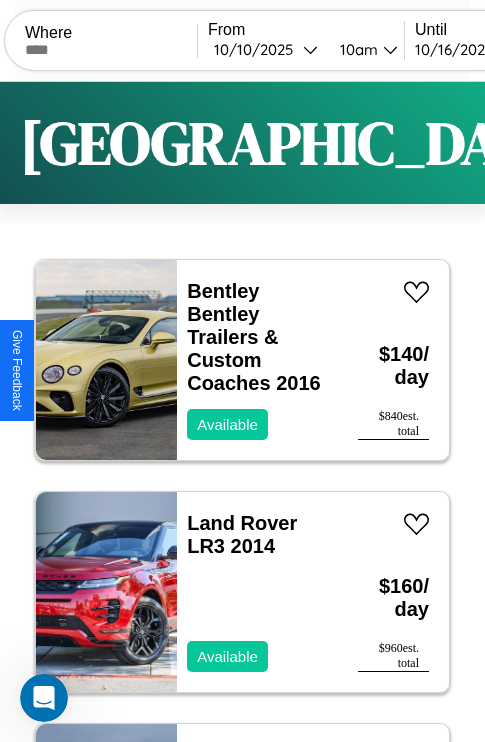 scroll, scrollTop: 95, scrollLeft: 0, axis: vertical 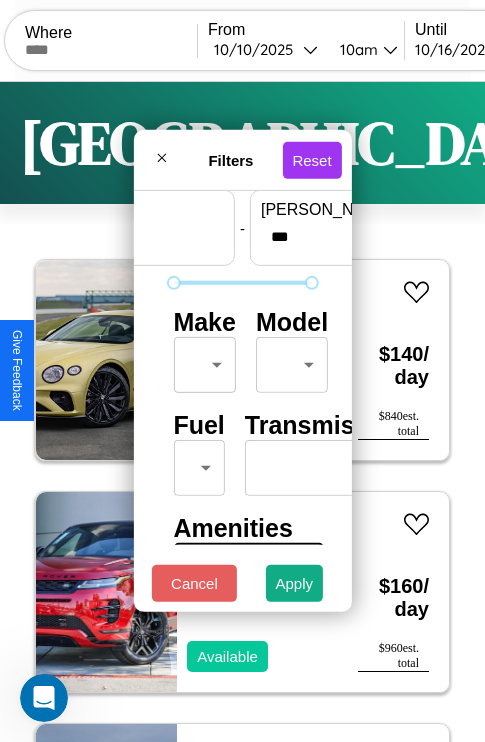 click on "CarGo Where From 10 / 10 / 2025 10am Until 10 / 16 / 2025 10am Become a Host Login Sign Up Perth Filters 130  cars in this area These cars can be picked up in this city. Bentley   Bentley Trailers & Custom Coaches   2016 Available $ 140  / day $ 840  est. total Land Rover   LR3   2014 Available $ 160  / day $ 960  est. total Hummer   H3T   2024 Available $ 130  / day $ 780  est. total Jeep   Renegade   2016 Available $ 140  / day $ 840  est. total Dodge   LANCER   2016 Available $ 170  / day $ 1020  est. total Maserati   Levante   2014 Available $ 70  / day $ 420  est. total Hyundai   Entourage   2024 Available $ 50  / day $ 300  est. total Chevrolet   3500   2024 Available $ 60  / day $ 360  est. total Maserati   TC   2014 Available $ 50  / day $ 300  est. total Bentley   Bentayga   2019 Available $ 140  / day $ 840  est. total Mercedes   C-Class   2022 Available $ 130  / day $ 780  est. total GMC   D7   2014 Available $ 200  / day $ 1200  est. total Chrysler   300   2016 Available $ 190  / day $ 1140     $" at bounding box center (242, 412) 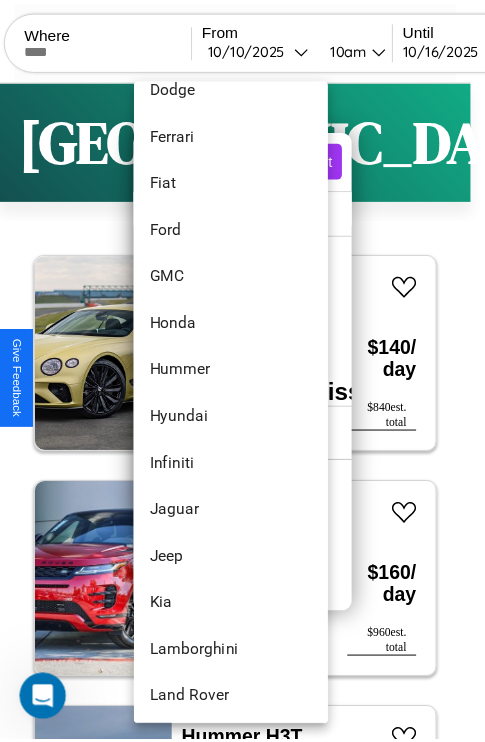 scroll, scrollTop: 566, scrollLeft: 0, axis: vertical 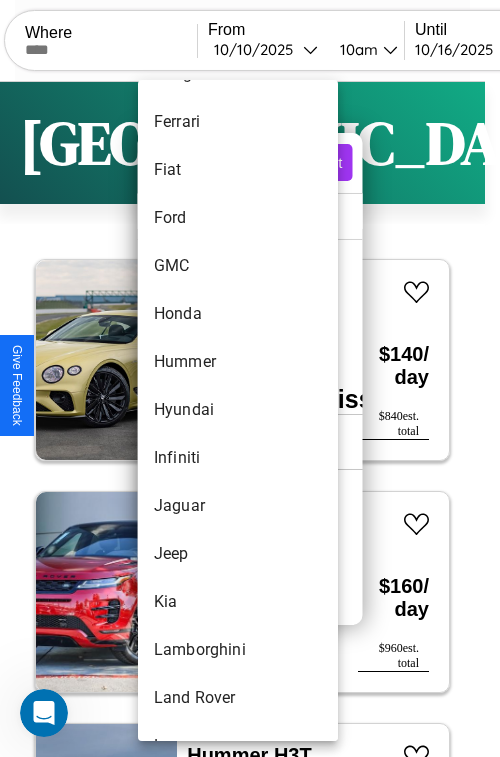 click on "Hyundai" at bounding box center [238, 410] 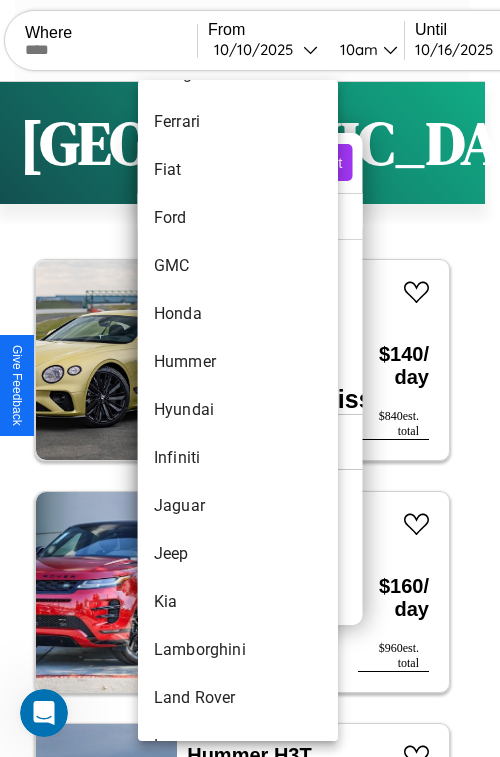 type on "*******" 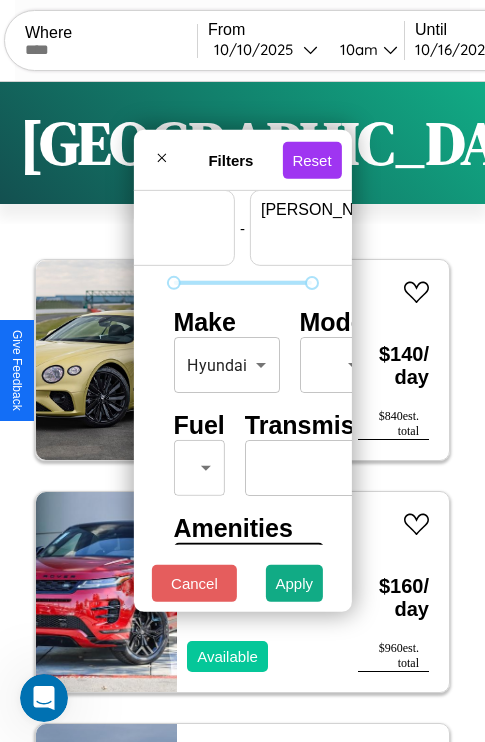 scroll, scrollTop: 59, scrollLeft: 124, axis: both 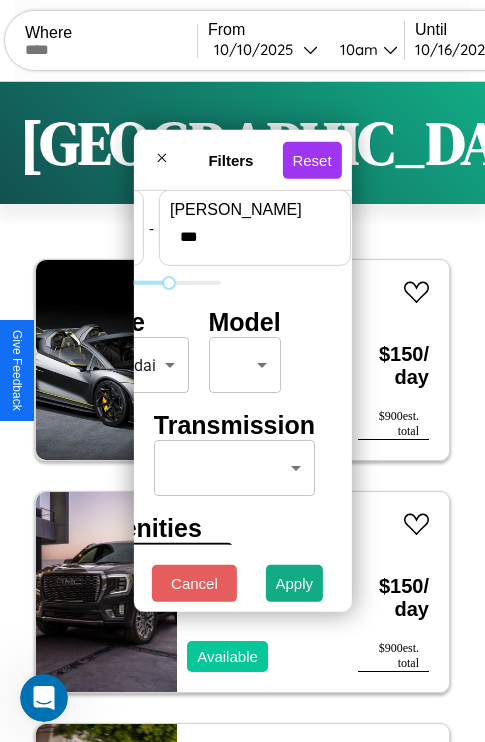 type on "***" 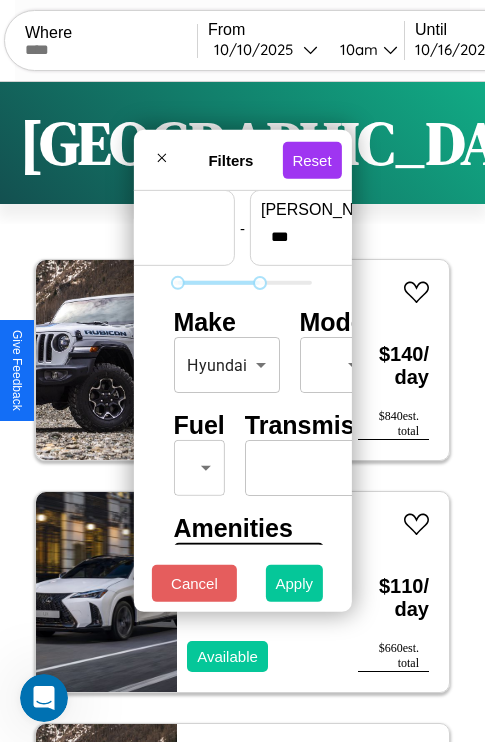 type on "**" 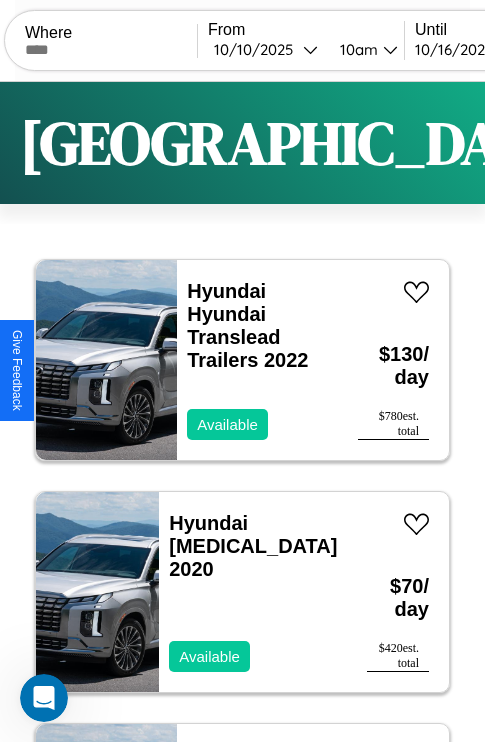 scroll, scrollTop: 66, scrollLeft: 0, axis: vertical 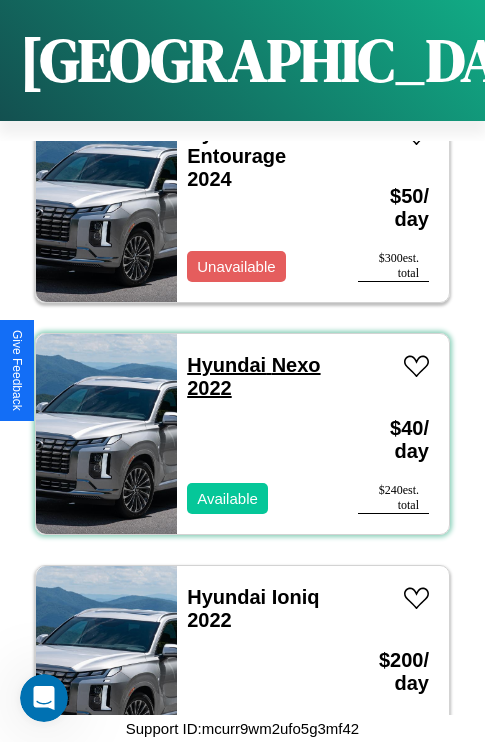 click on "Hyundai   Nexo   2022" at bounding box center [253, 376] 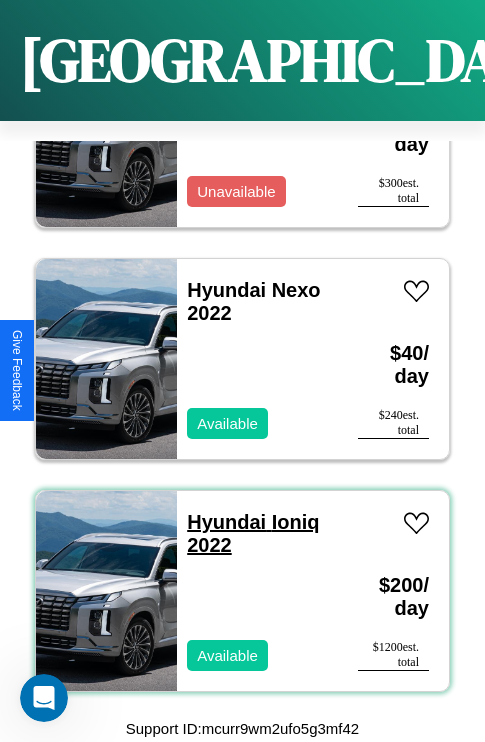 click on "Hyundai   Ioniq   2022" at bounding box center (253, 533) 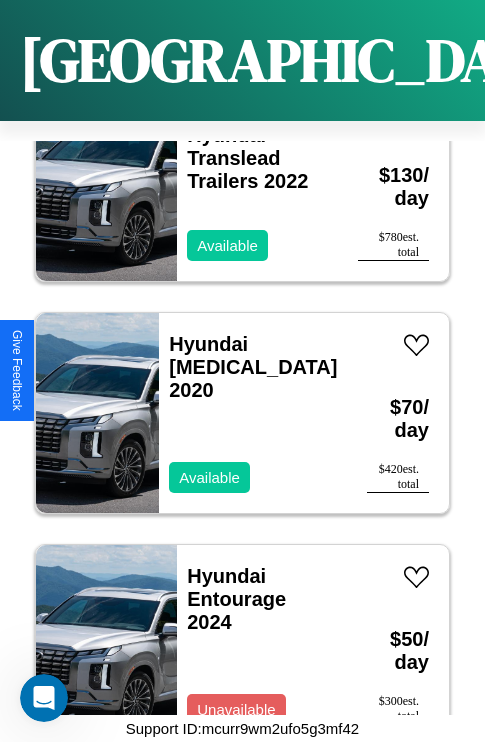 scroll, scrollTop: 75, scrollLeft: 0, axis: vertical 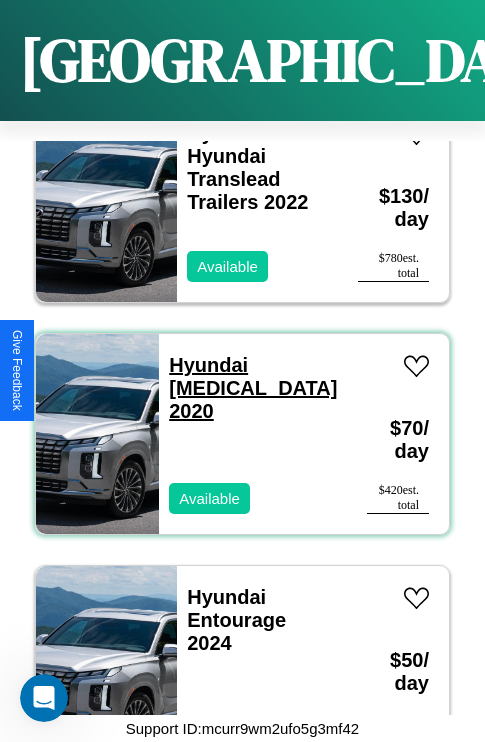 click on "Hyundai   Sonata   2020" at bounding box center [253, 388] 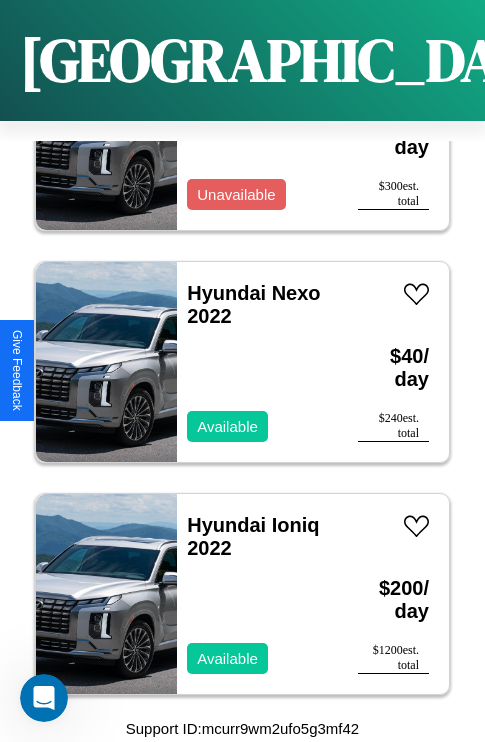 scroll, scrollTop: 614, scrollLeft: 0, axis: vertical 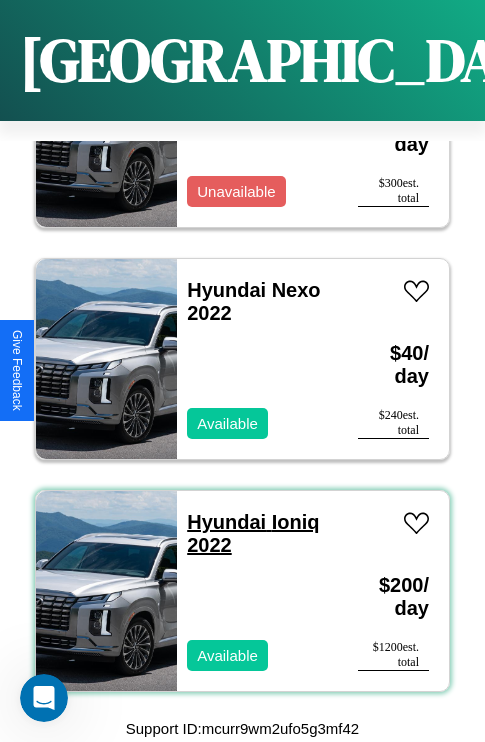 click on "Hyundai   Ioniq   2022" at bounding box center (253, 533) 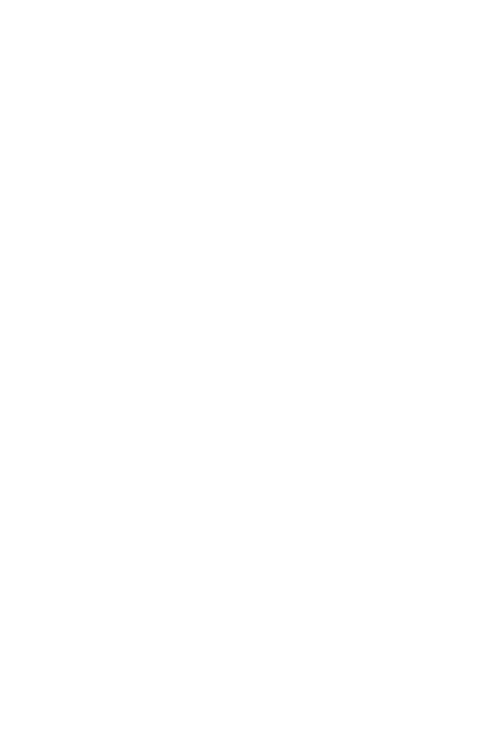 scroll, scrollTop: 0, scrollLeft: 0, axis: both 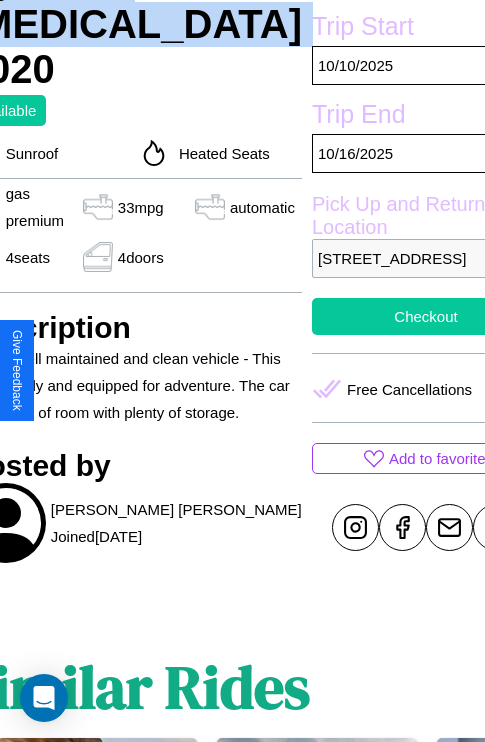 click on "Checkout" at bounding box center (426, 316) 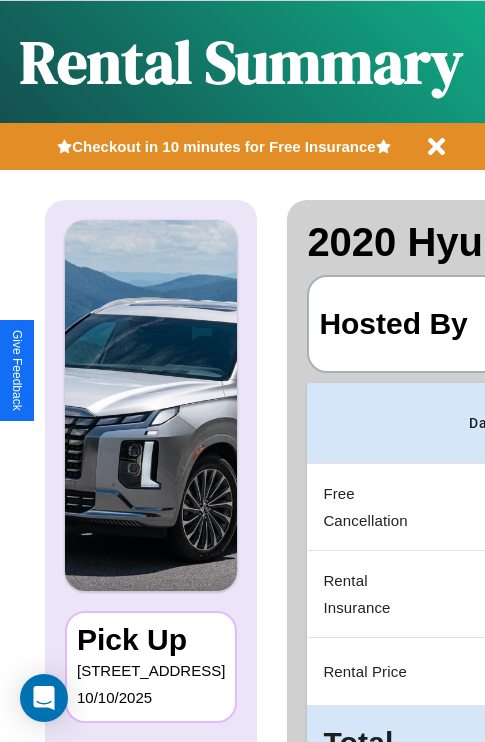 scroll, scrollTop: 0, scrollLeft: 383, axis: horizontal 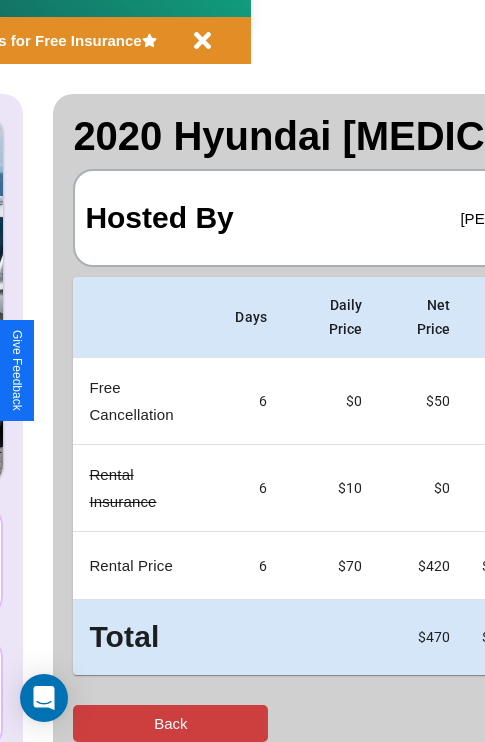 click on "Back" at bounding box center (170, 723) 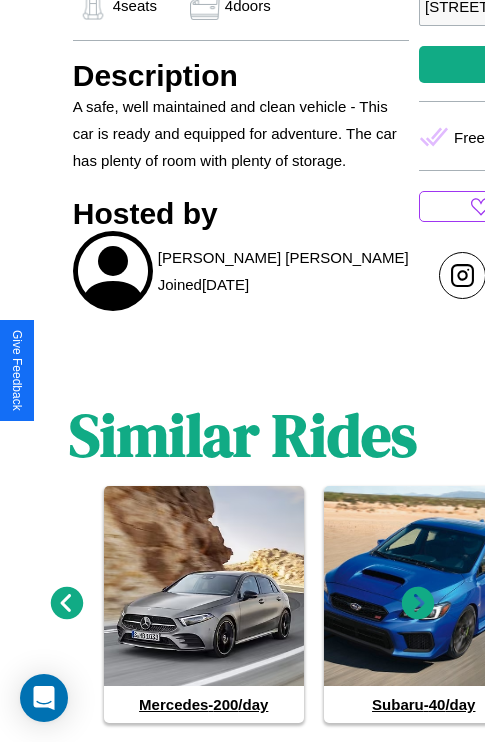 scroll, scrollTop: 842, scrollLeft: 0, axis: vertical 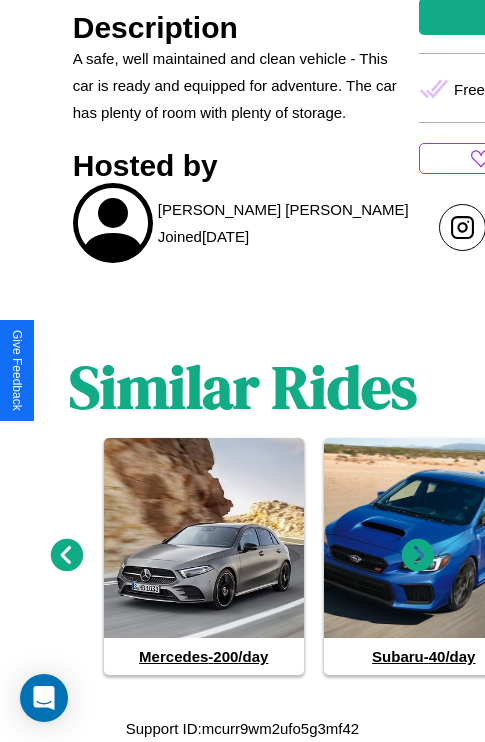 click 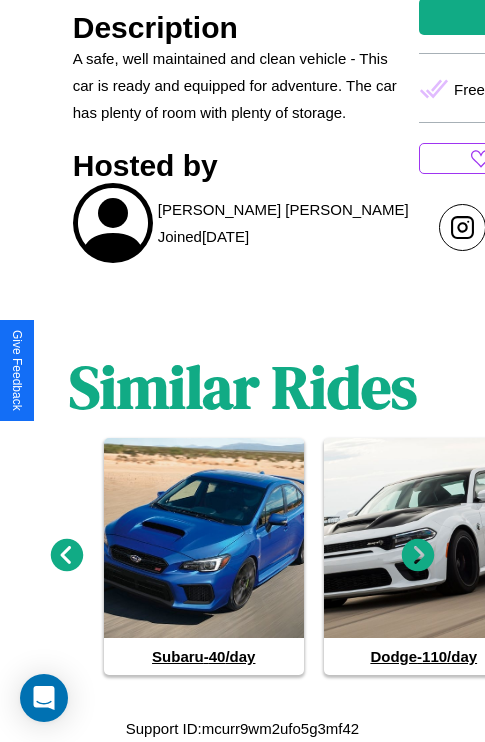 click 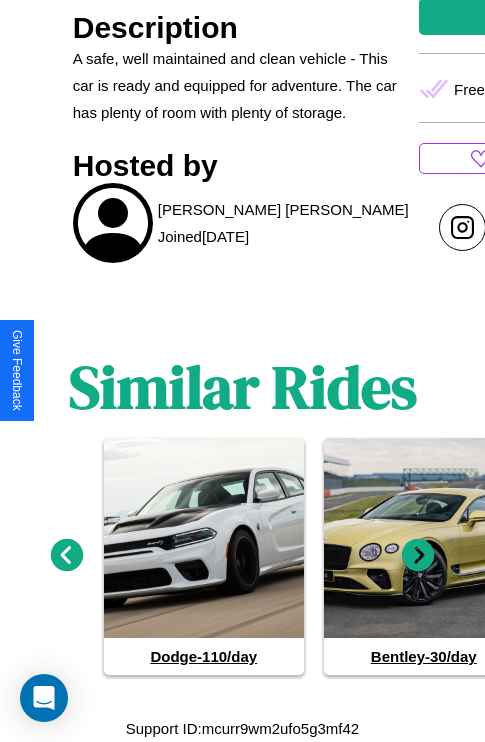 click 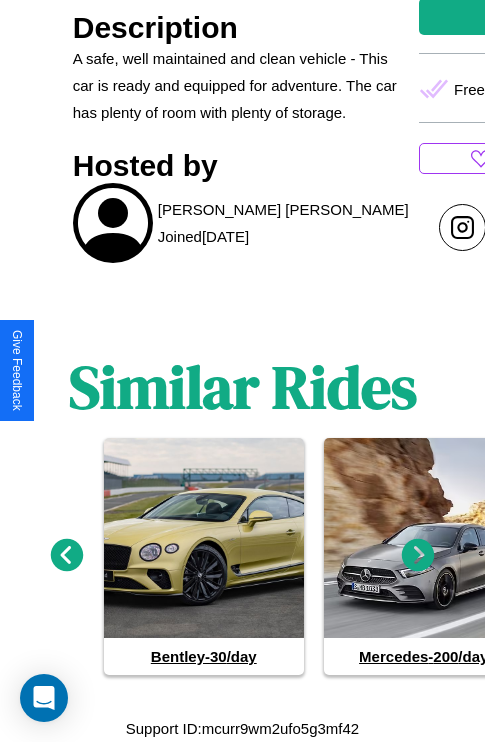 click 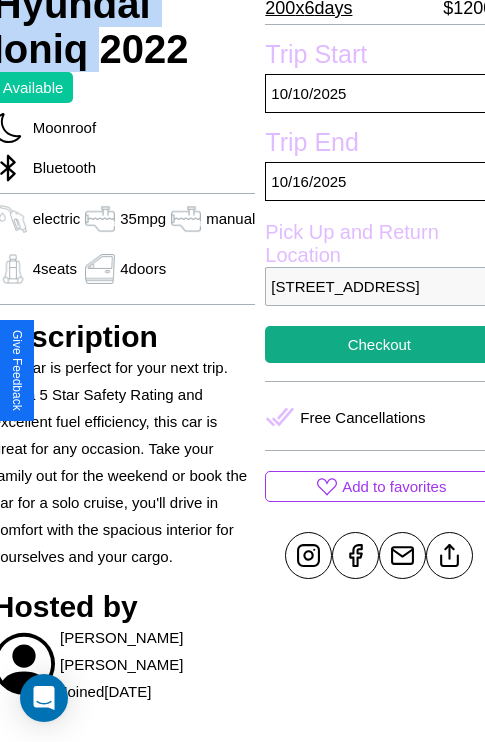 scroll, scrollTop: 461, scrollLeft: 80, axis: both 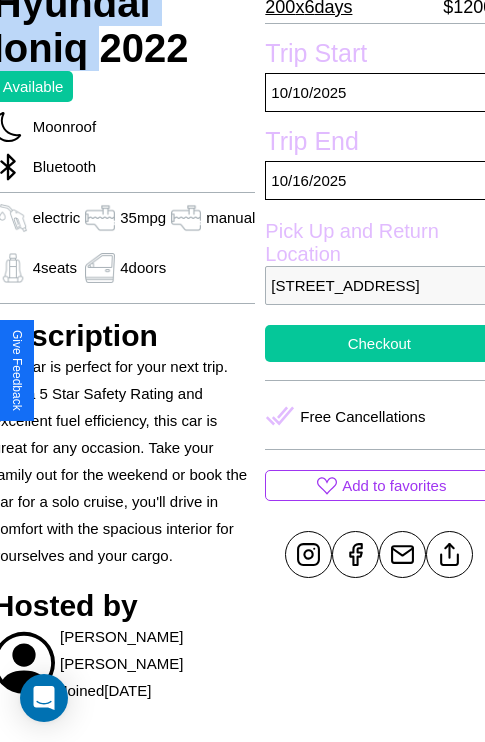 click on "Checkout" at bounding box center [379, 343] 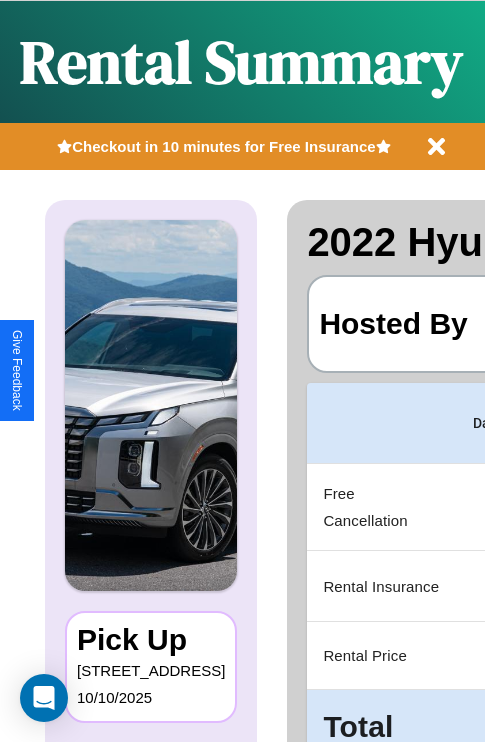 scroll, scrollTop: 0, scrollLeft: 383, axis: horizontal 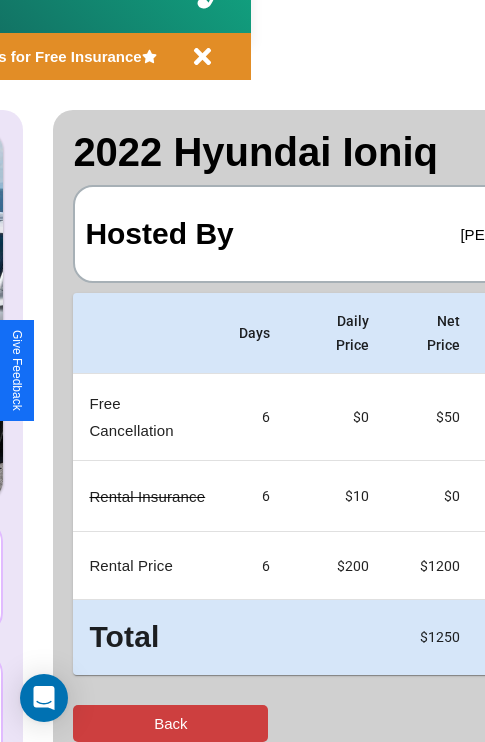 click on "Back" at bounding box center (170, 723) 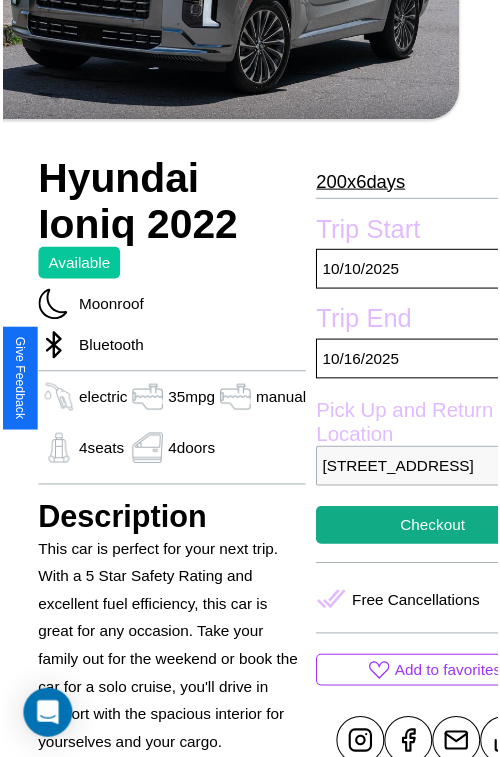 scroll, scrollTop: 603, scrollLeft: 80, axis: both 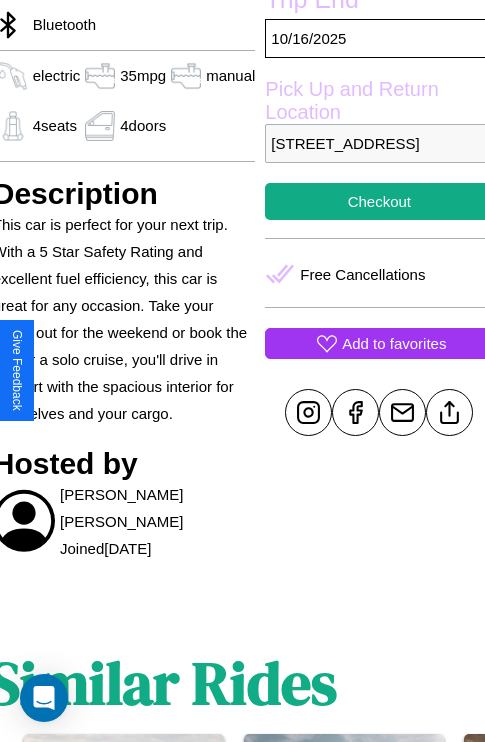 click on "Add to favorites" at bounding box center (394, 343) 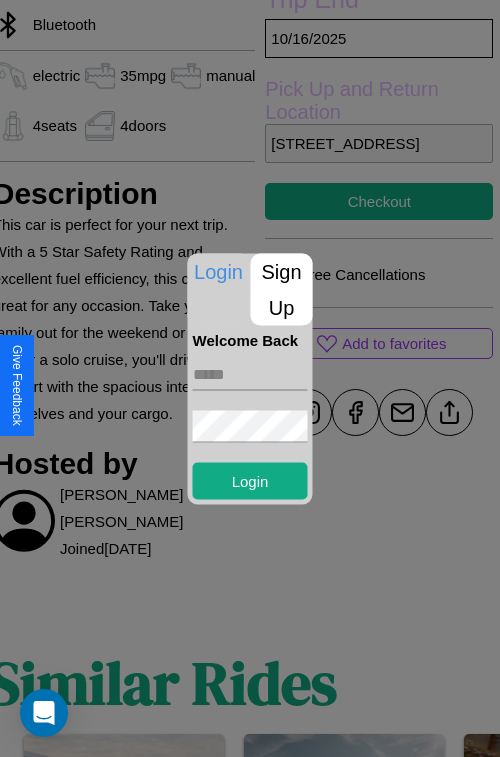 click on "Sign Up" at bounding box center (282, 289) 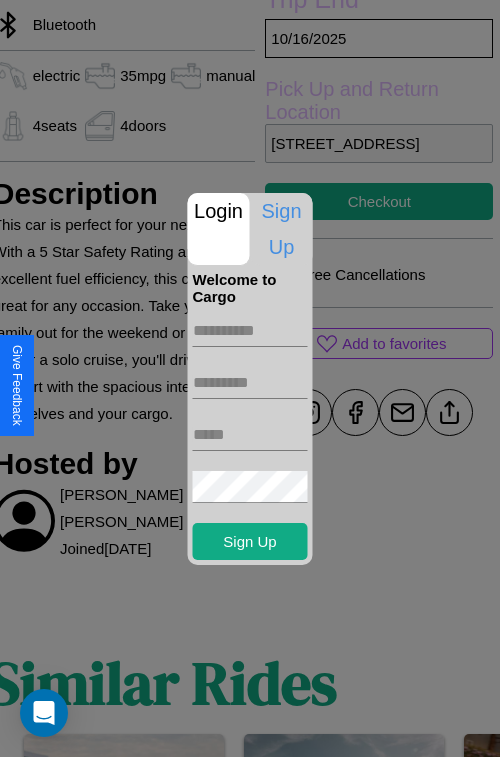 click at bounding box center [250, 331] 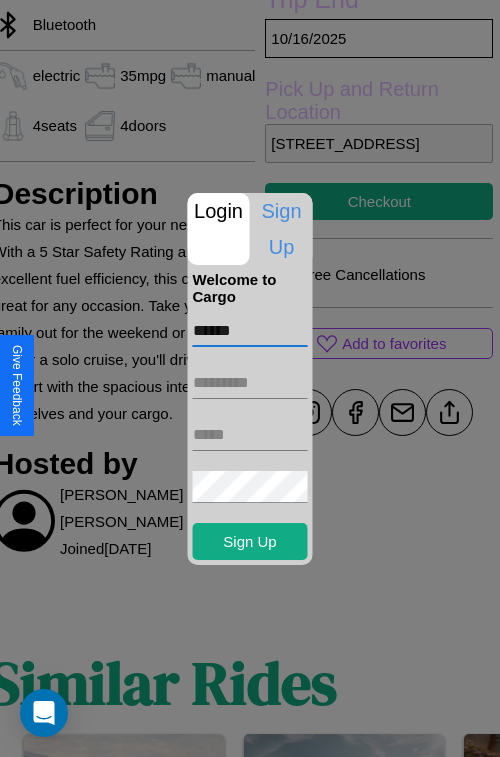 type on "******" 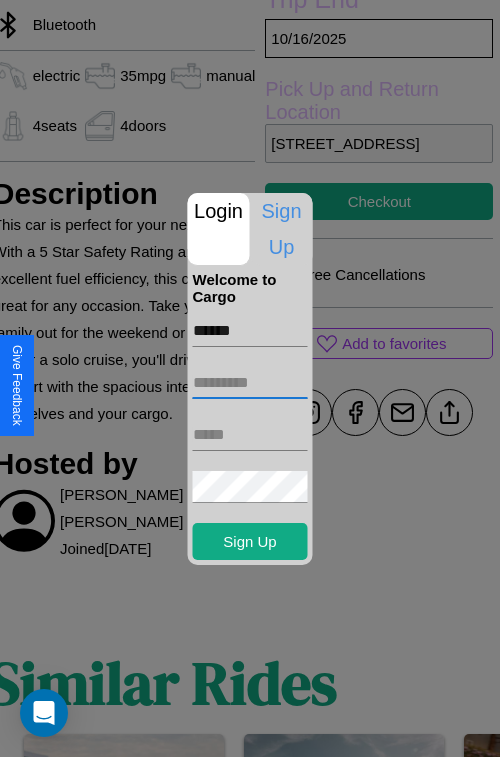 click at bounding box center [250, 383] 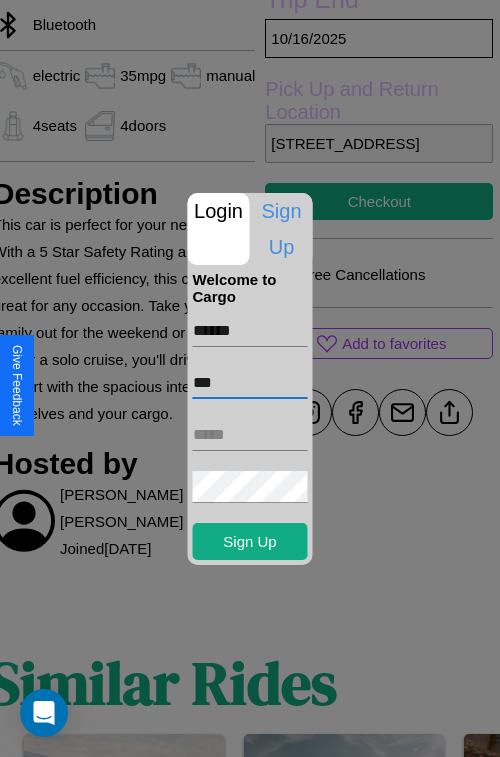 type on "***" 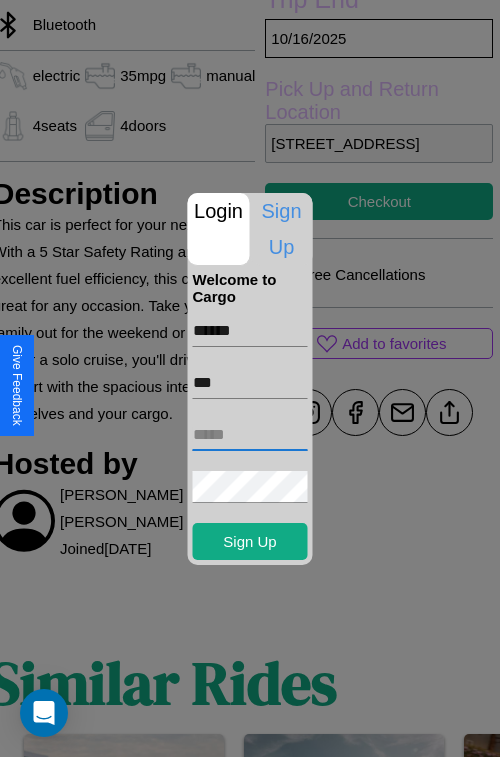 click at bounding box center [250, 435] 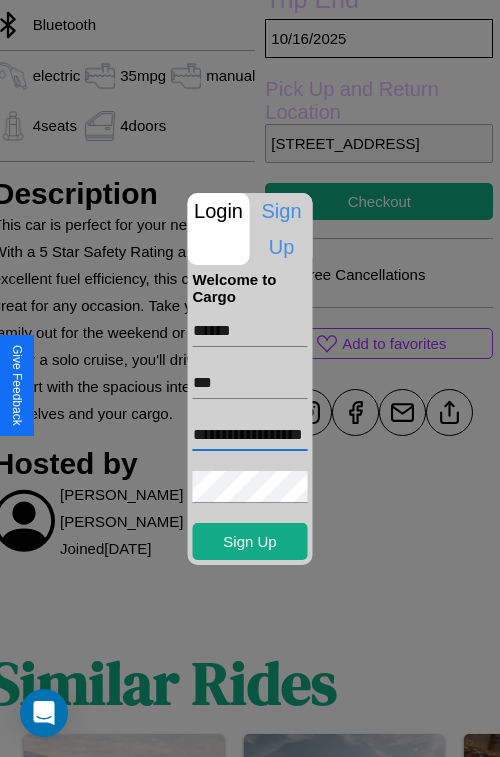 scroll, scrollTop: 0, scrollLeft: 48, axis: horizontal 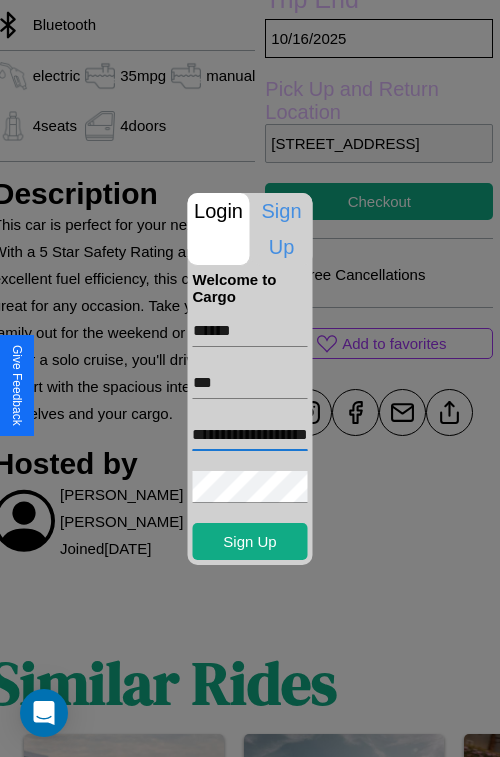 type on "**********" 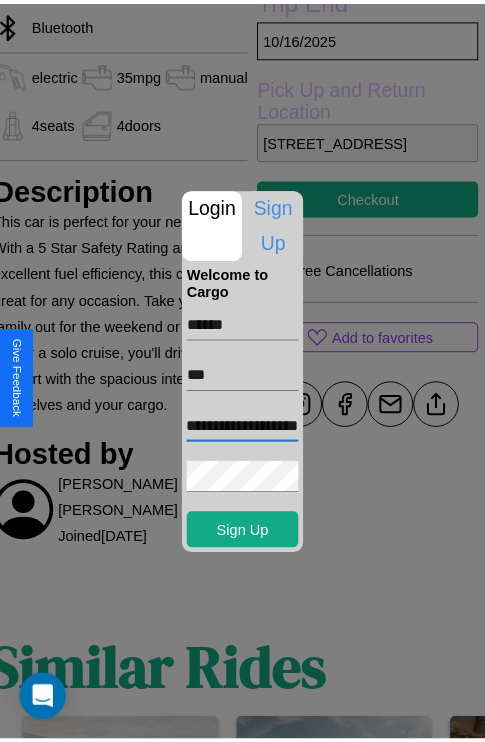 scroll, scrollTop: 0, scrollLeft: 0, axis: both 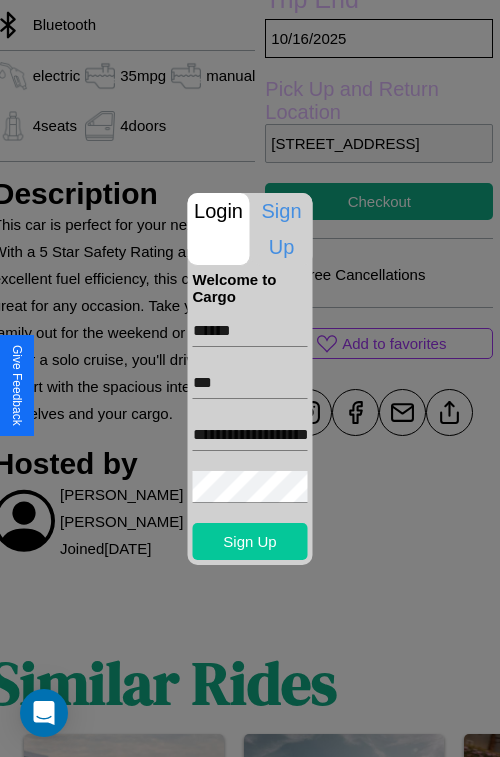 click on "Sign Up" at bounding box center [250, 541] 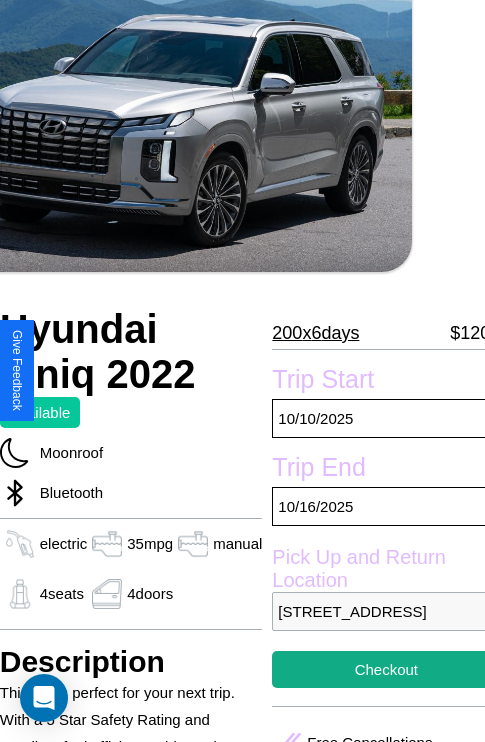 scroll, scrollTop: 116, scrollLeft: 73, axis: both 